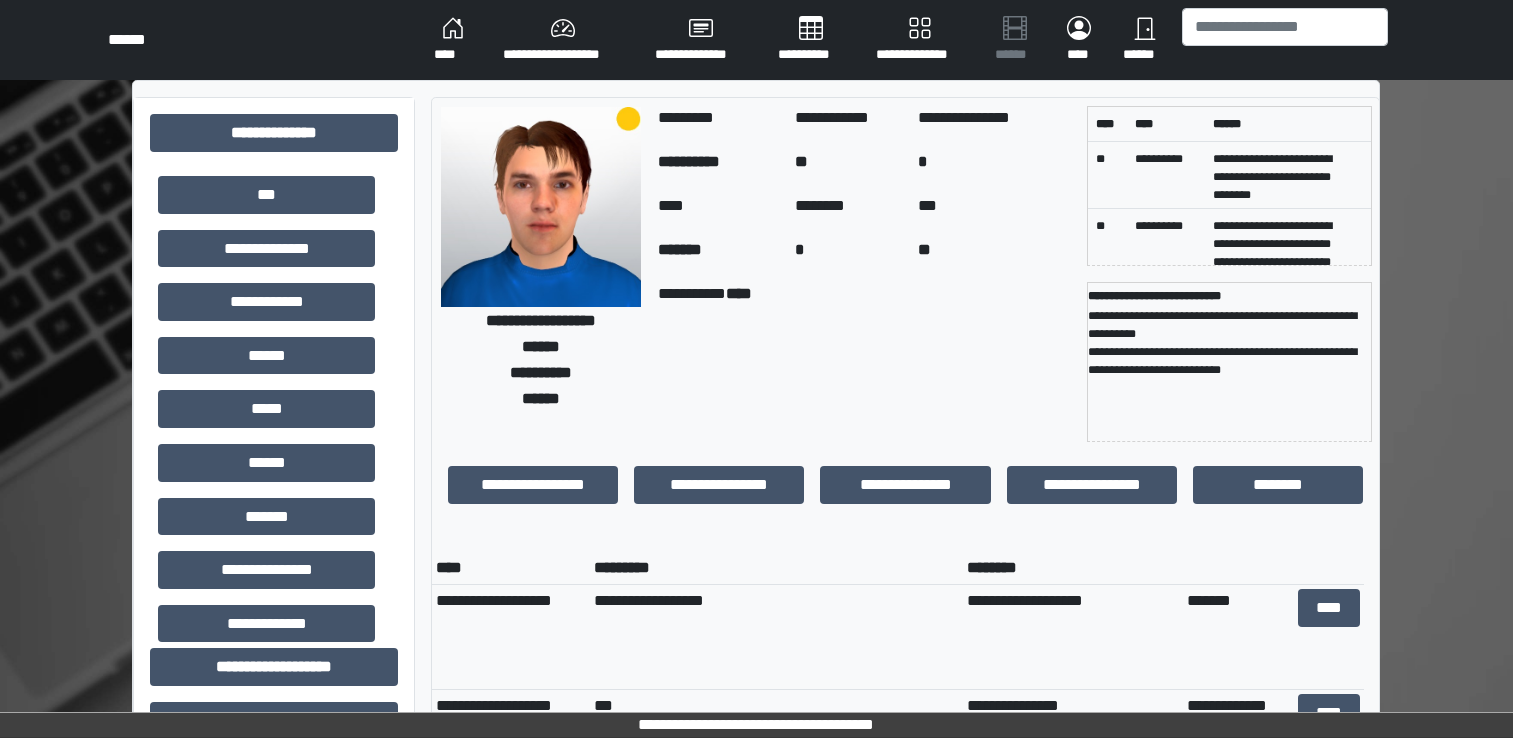 scroll, scrollTop: 271, scrollLeft: 0, axis: vertical 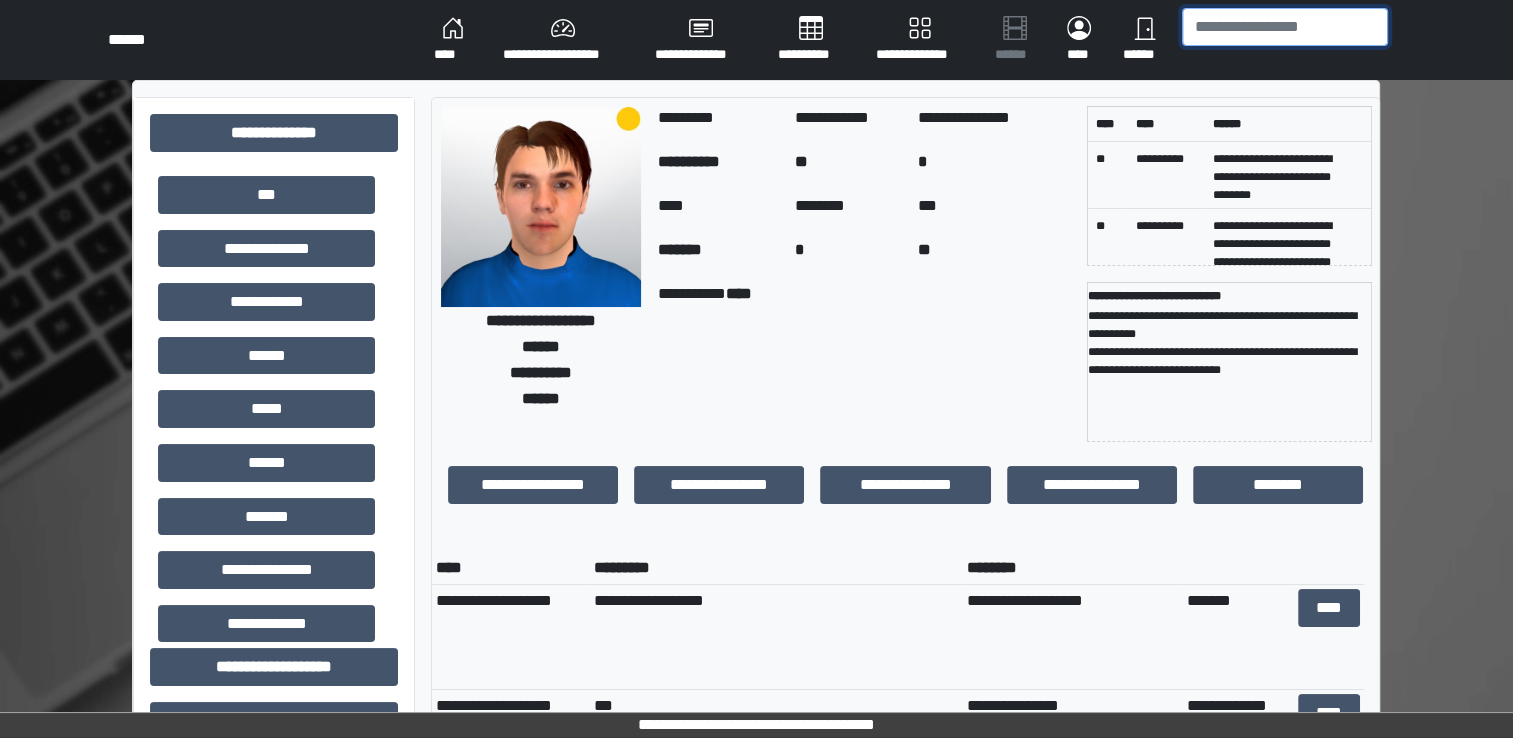 click at bounding box center (1285, 27) 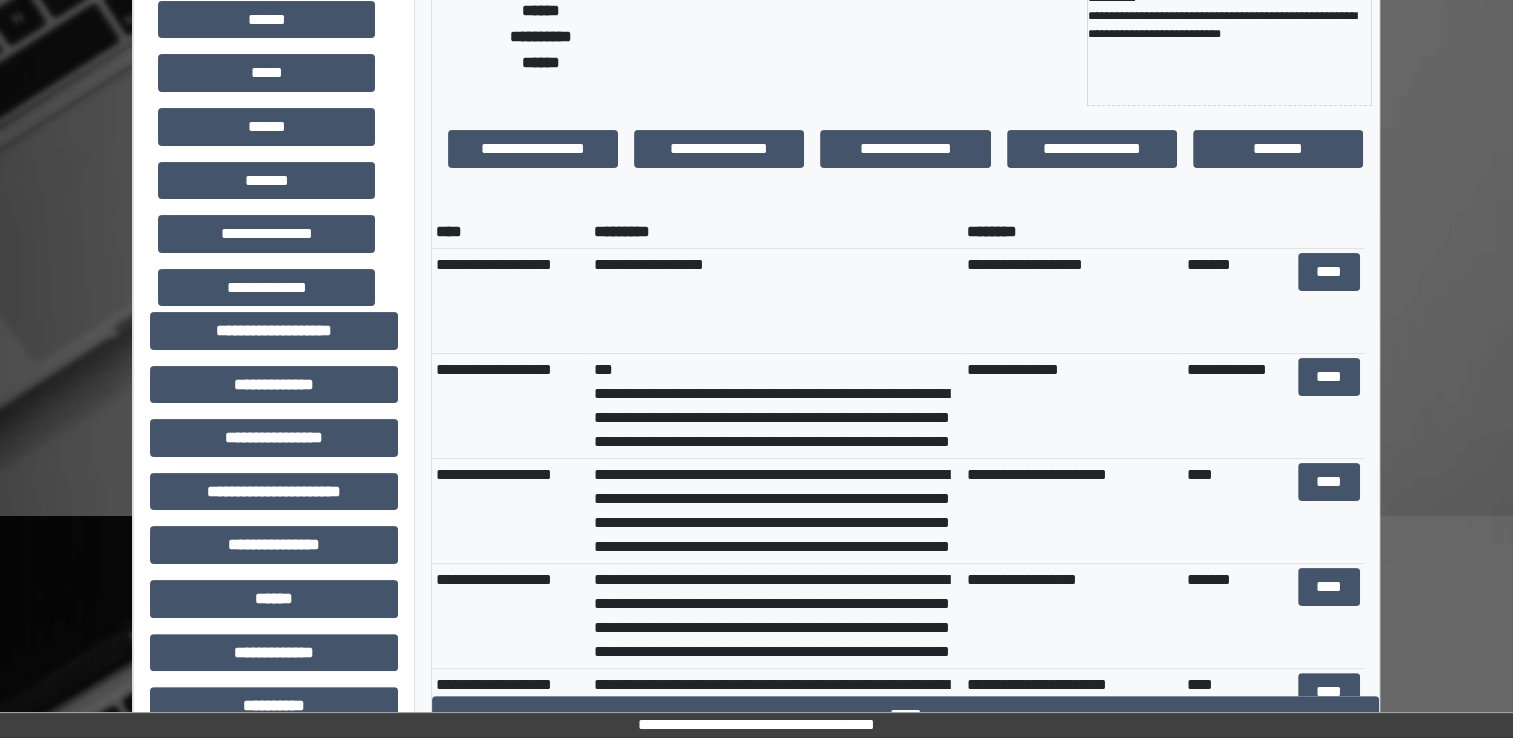 scroll, scrollTop: 0, scrollLeft: 0, axis: both 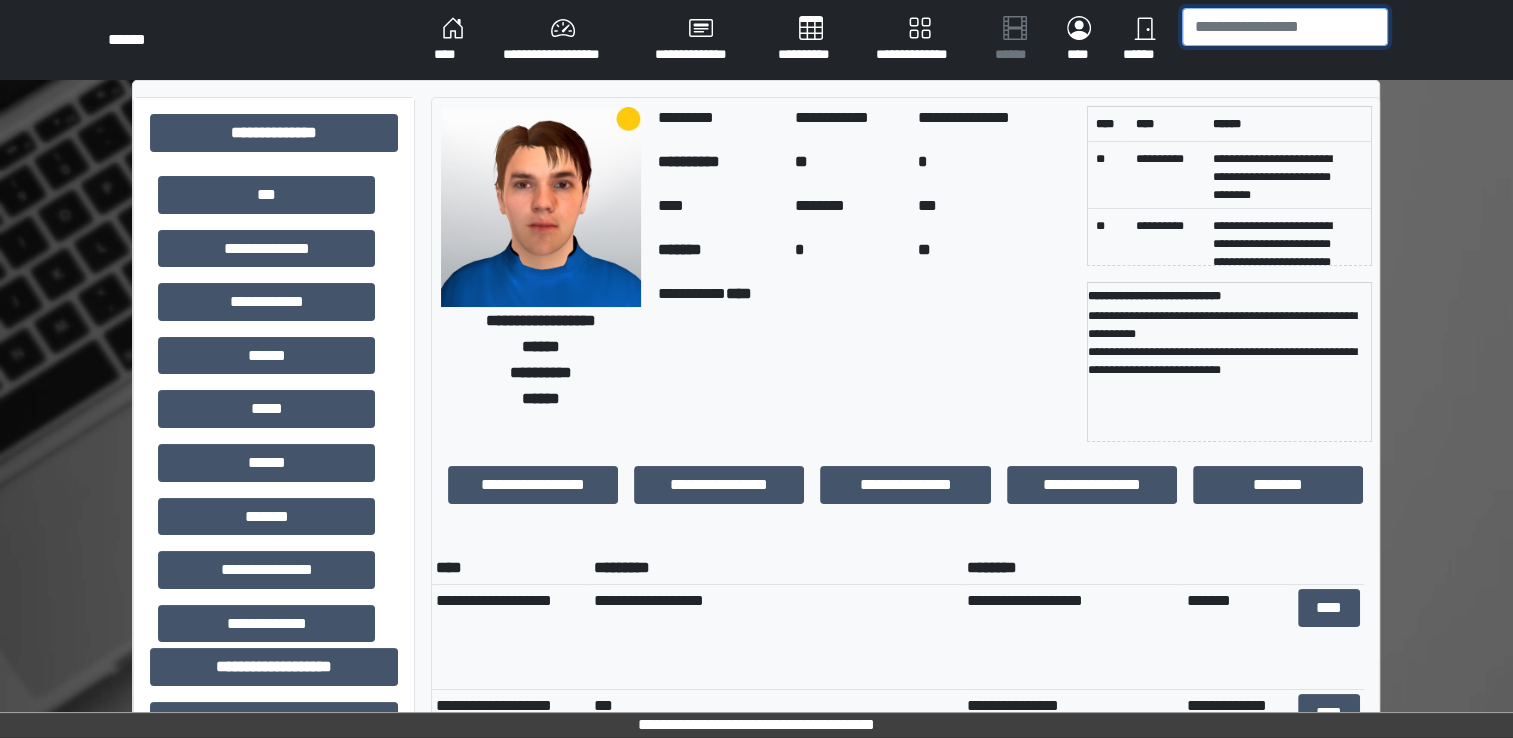 click at bounding box center [1285, 27] 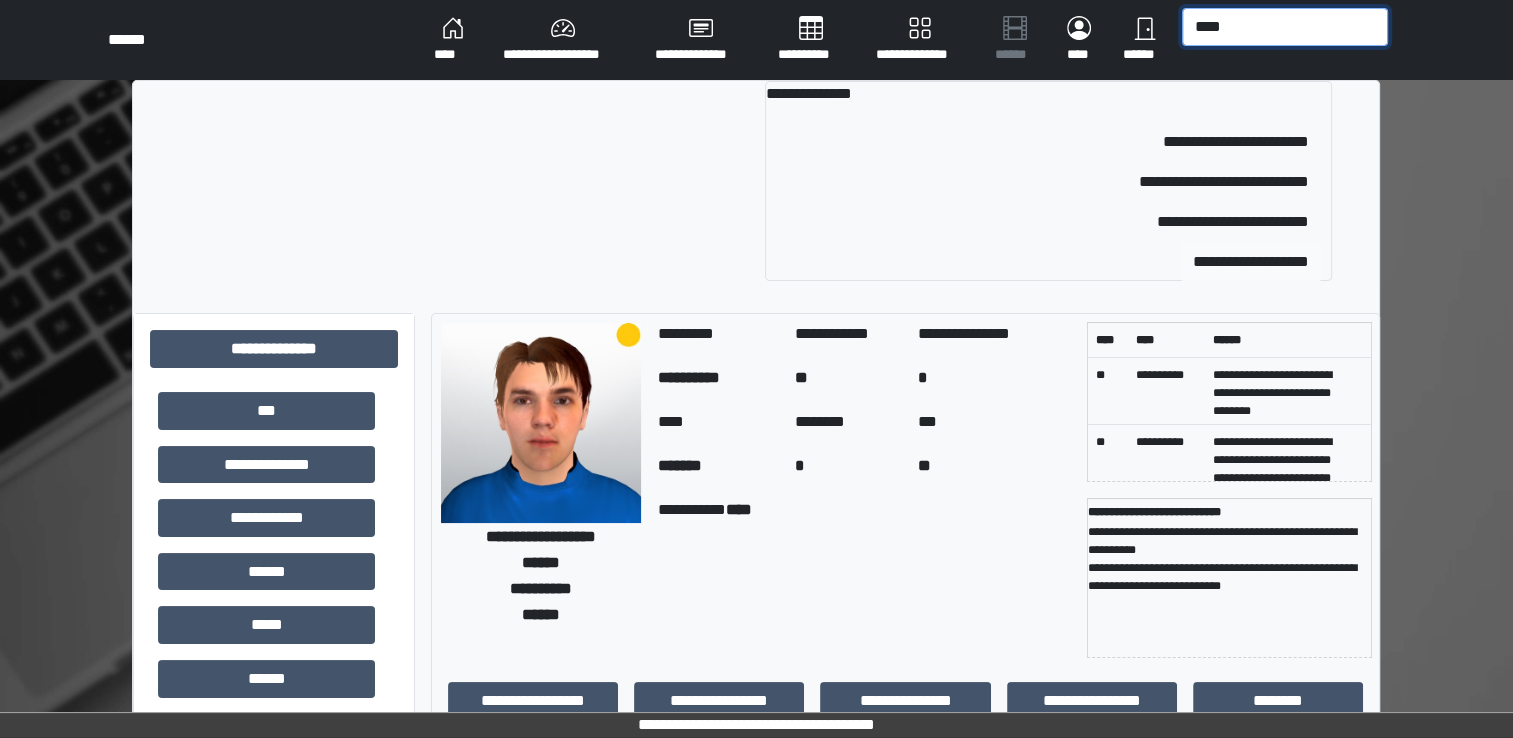 type on "****" 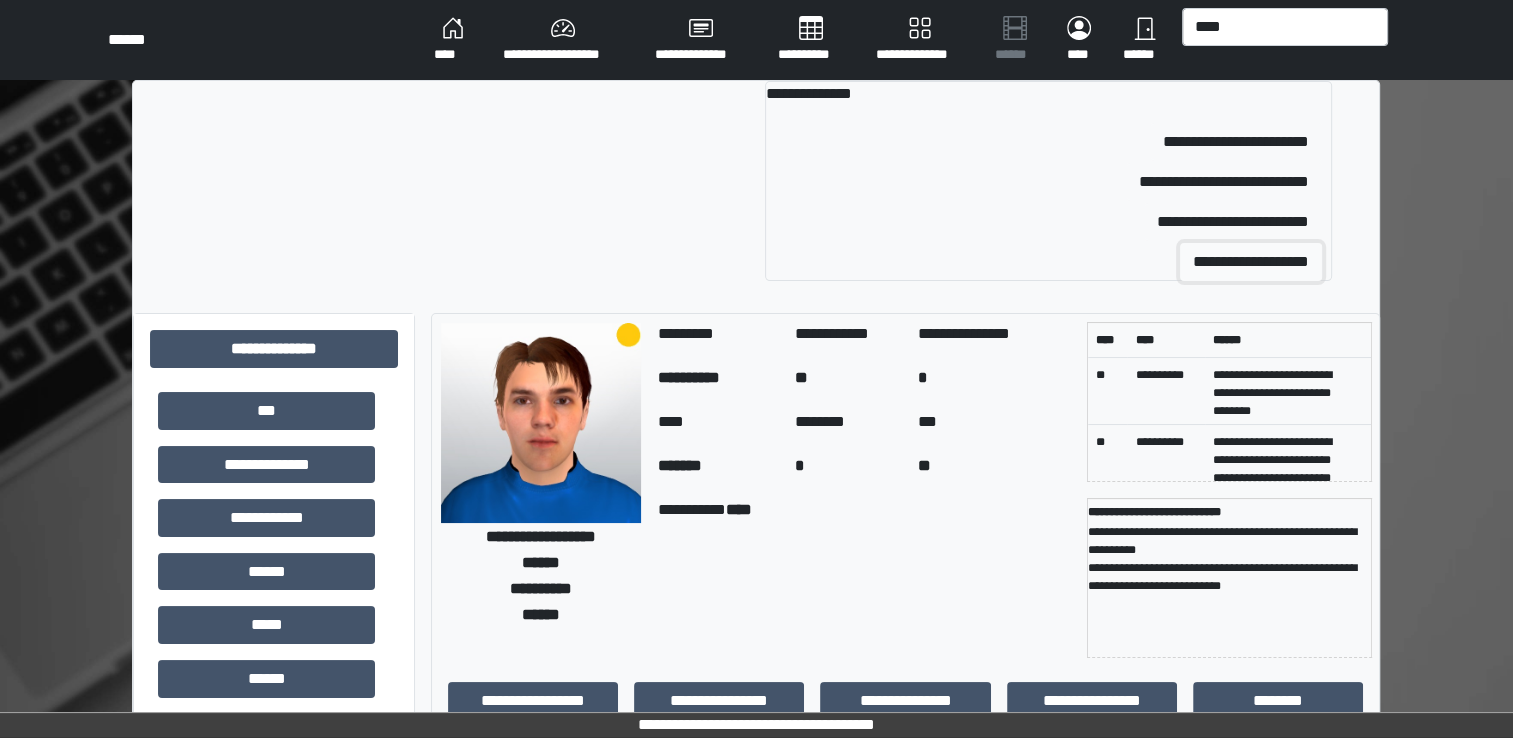 click on "**********" at bounding box center [1251, 262] 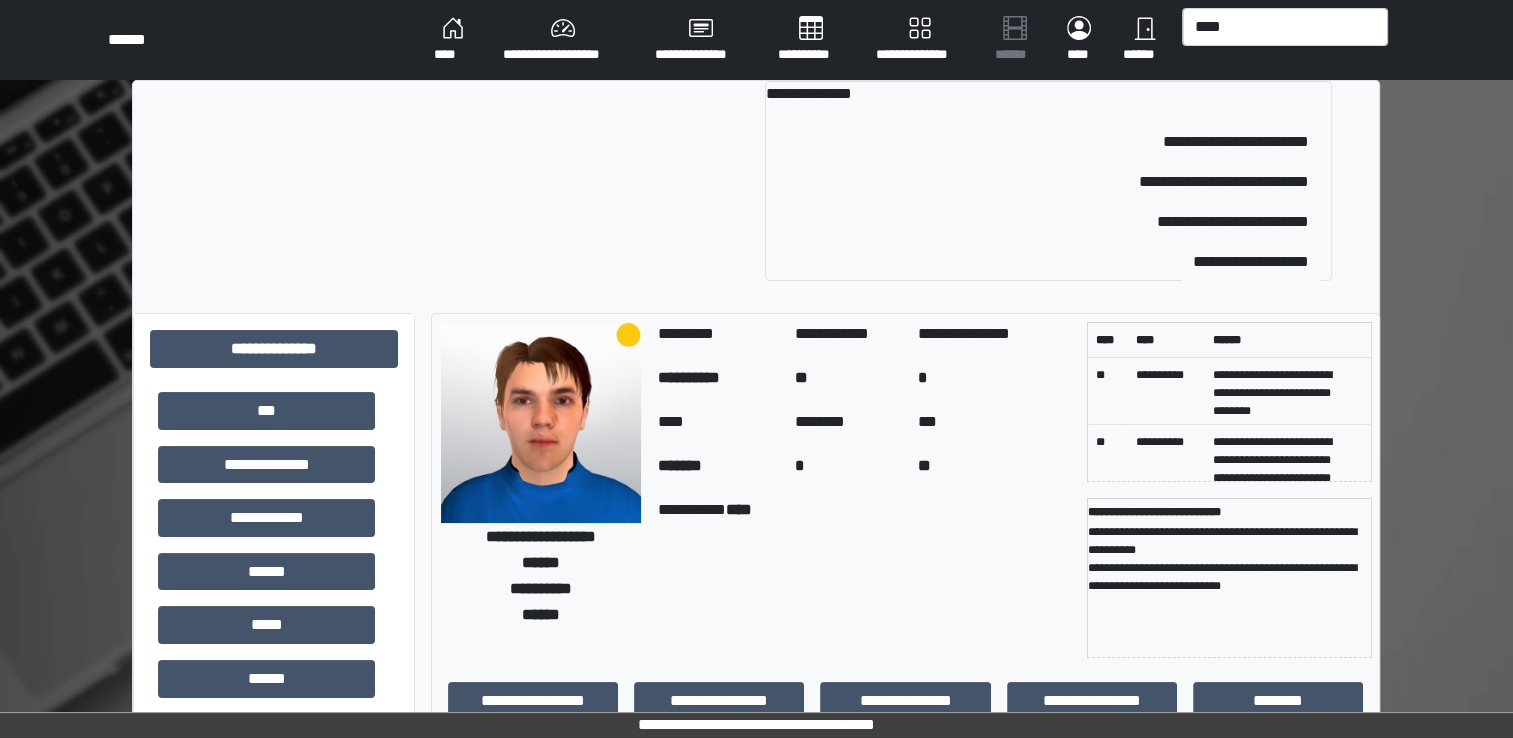 type 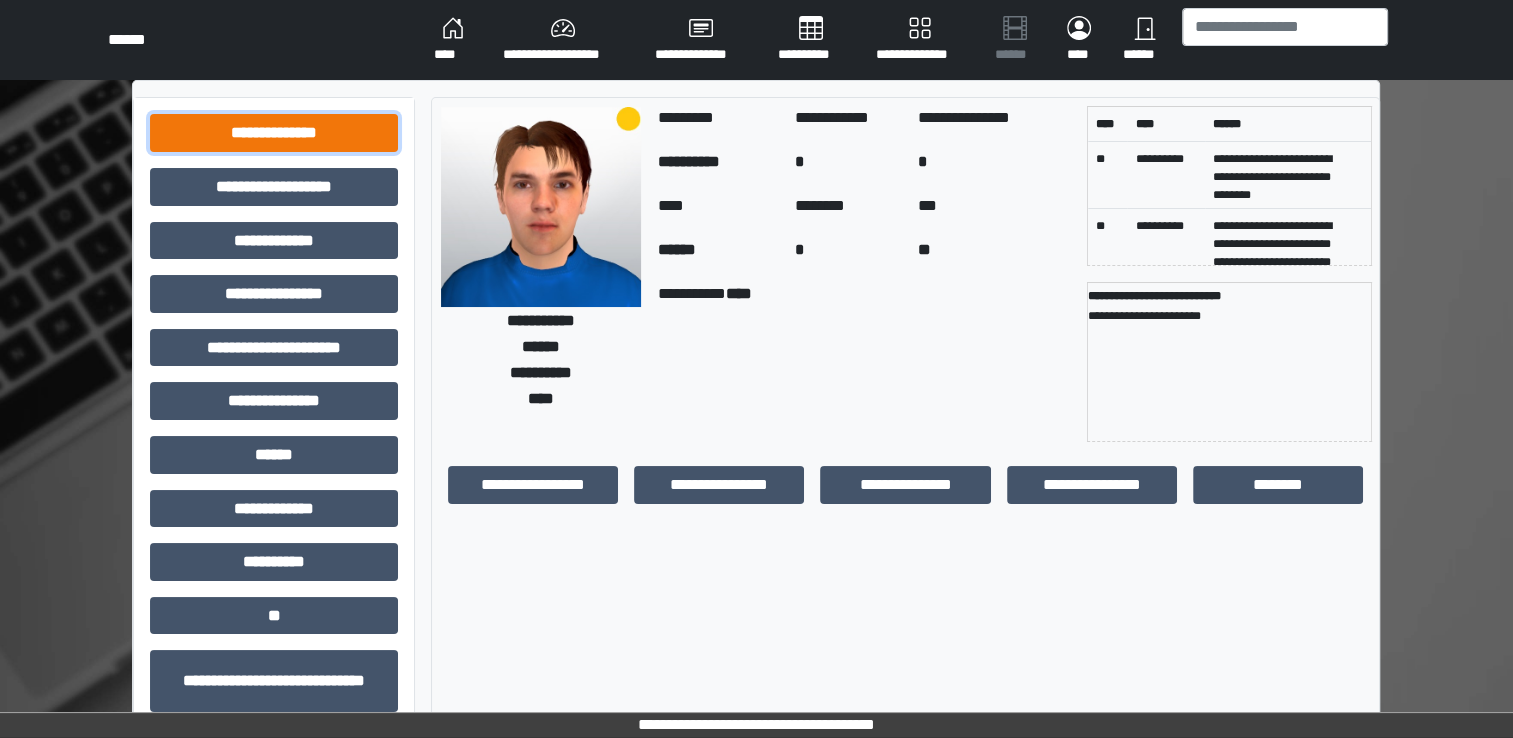 click on "**********" at bounding box center (274, 133) 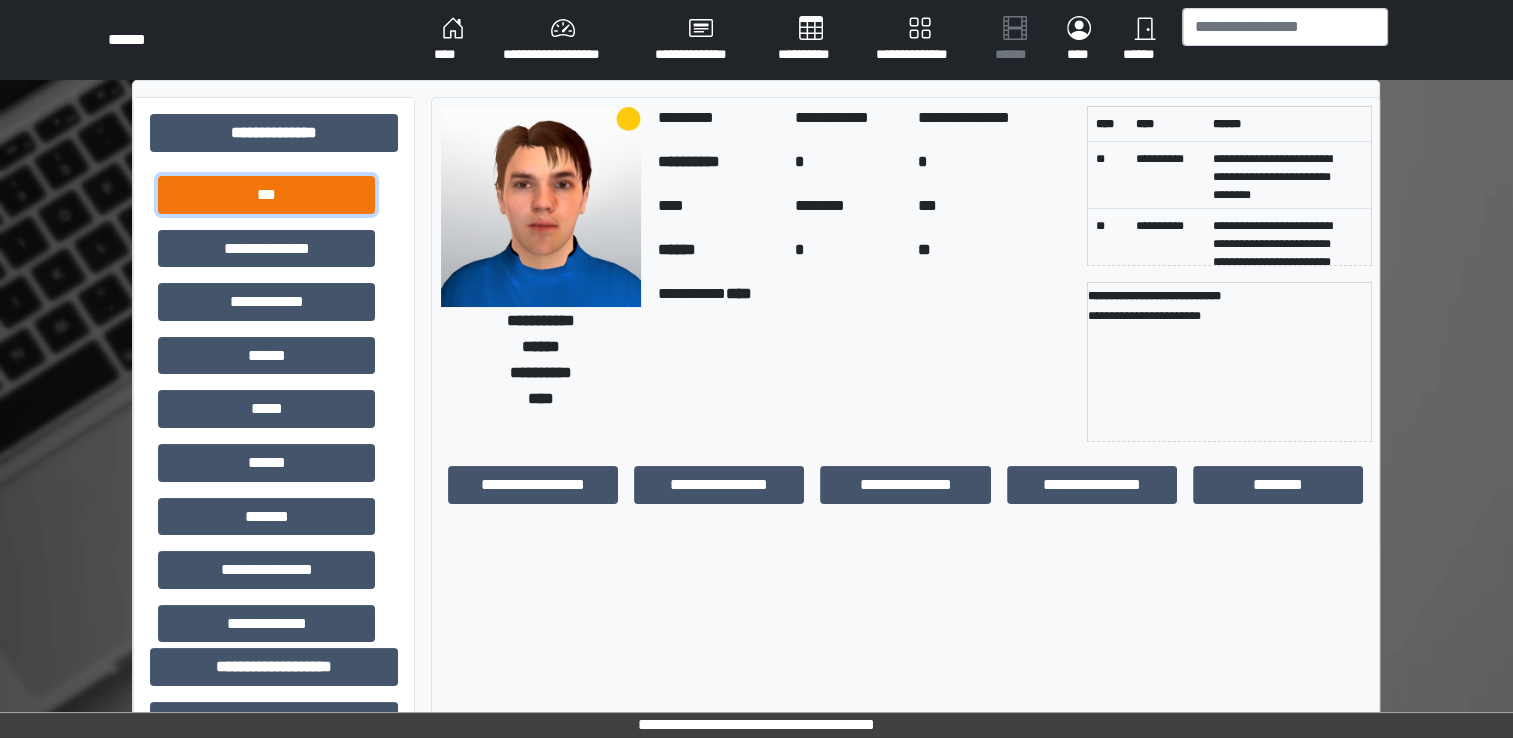 click on "***" at bounding box center (266, 195) 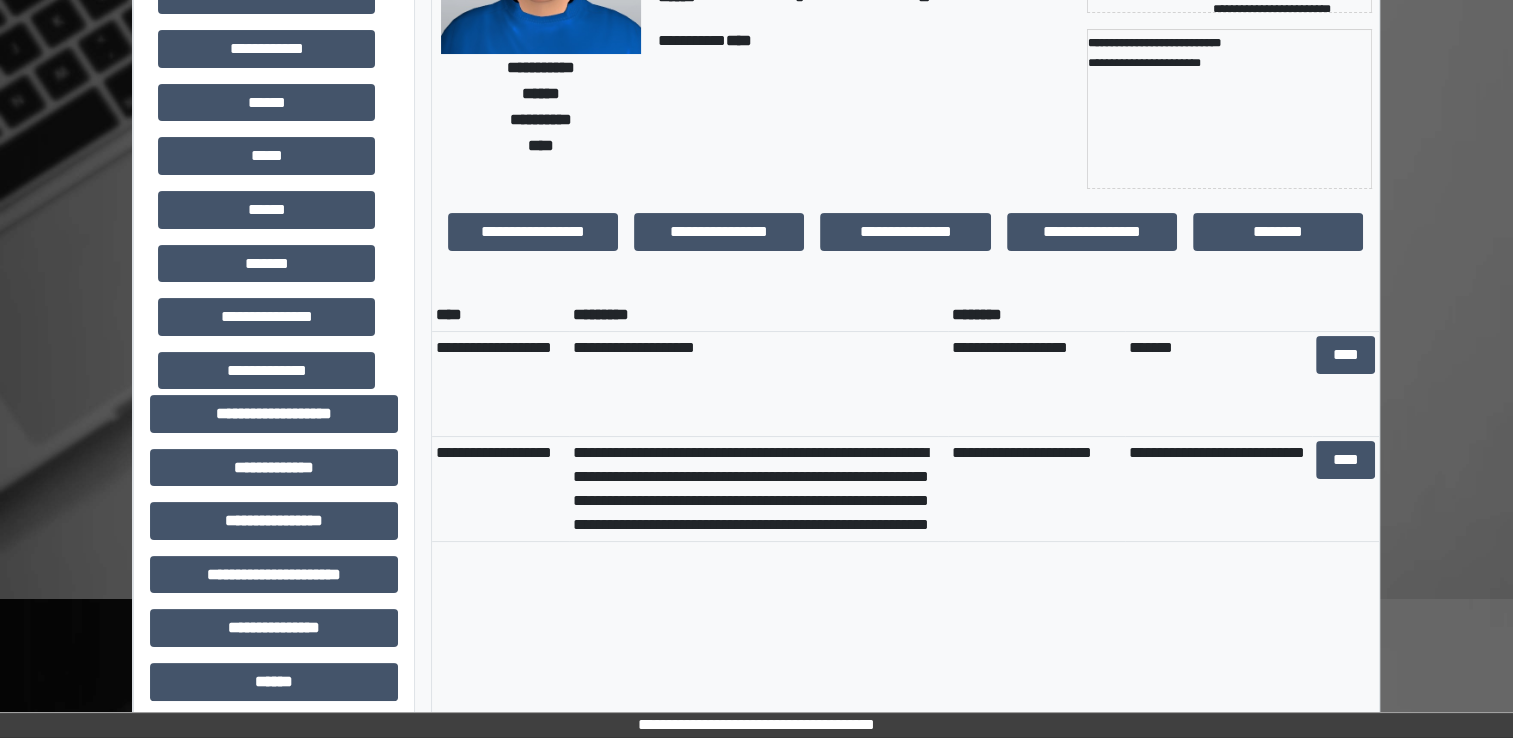 scroll, scrollTop: 255, scrollLeft: 0, axis: vertical 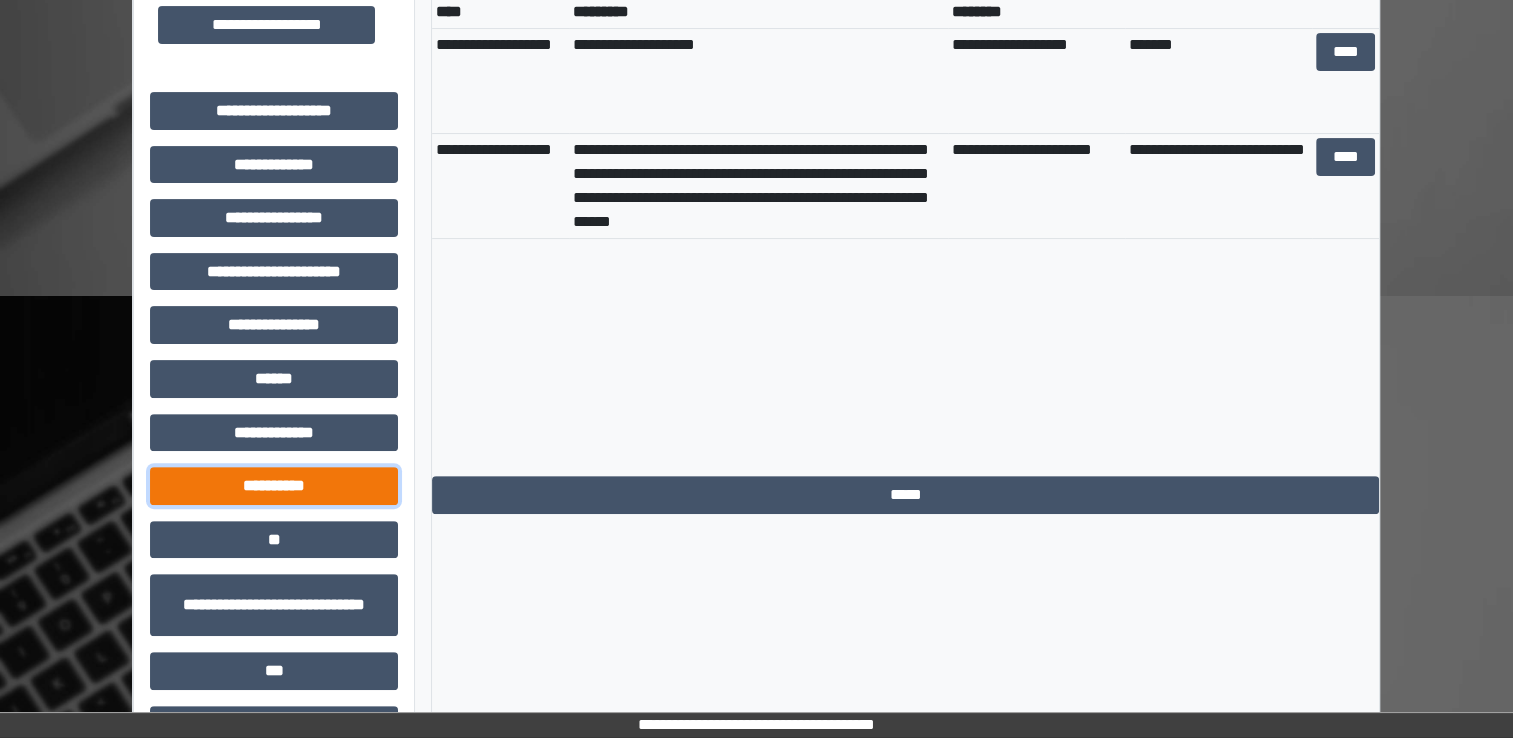 click on "**********" at bounding box center (274, 486) 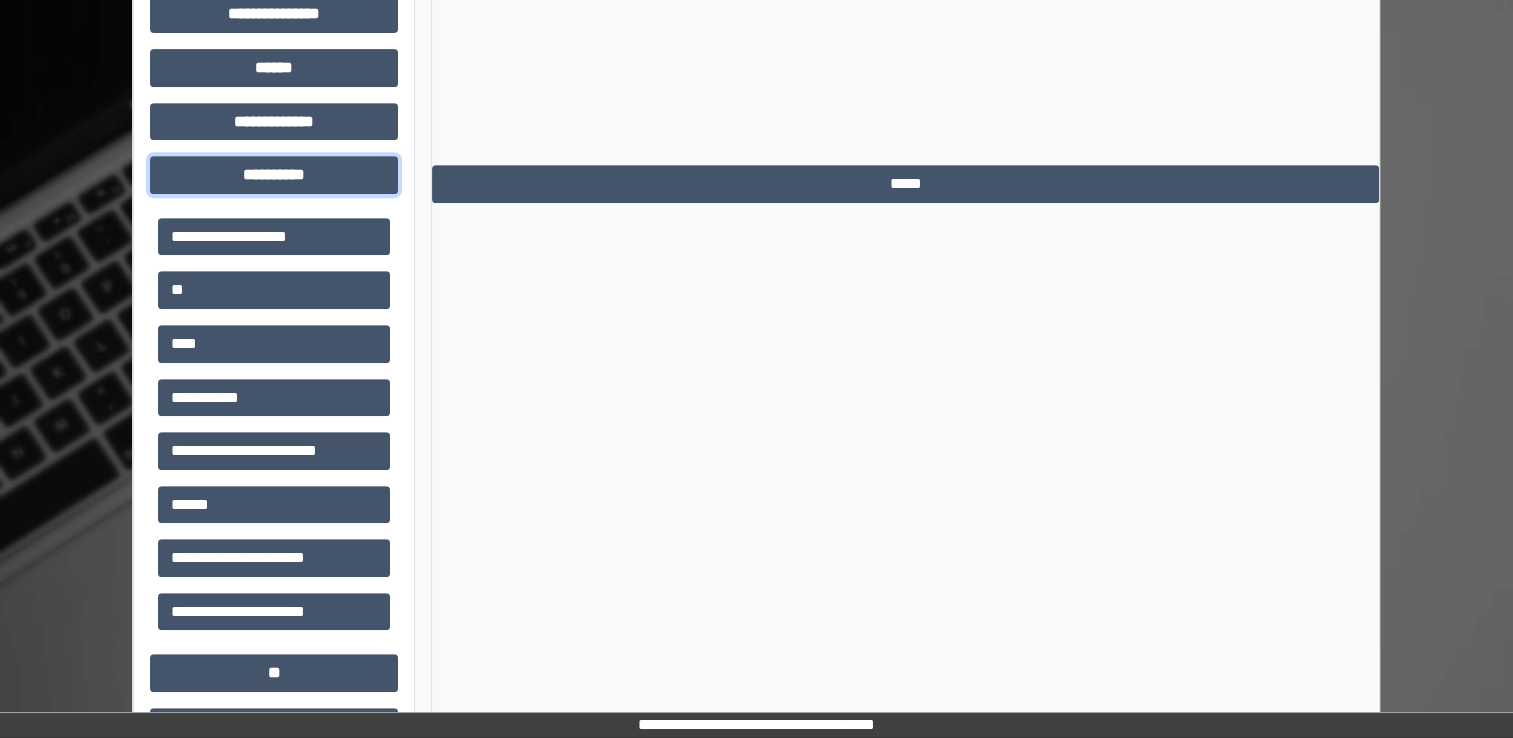 scroll, scrollTop: 869, scrollLeft: 0, axis: vertical 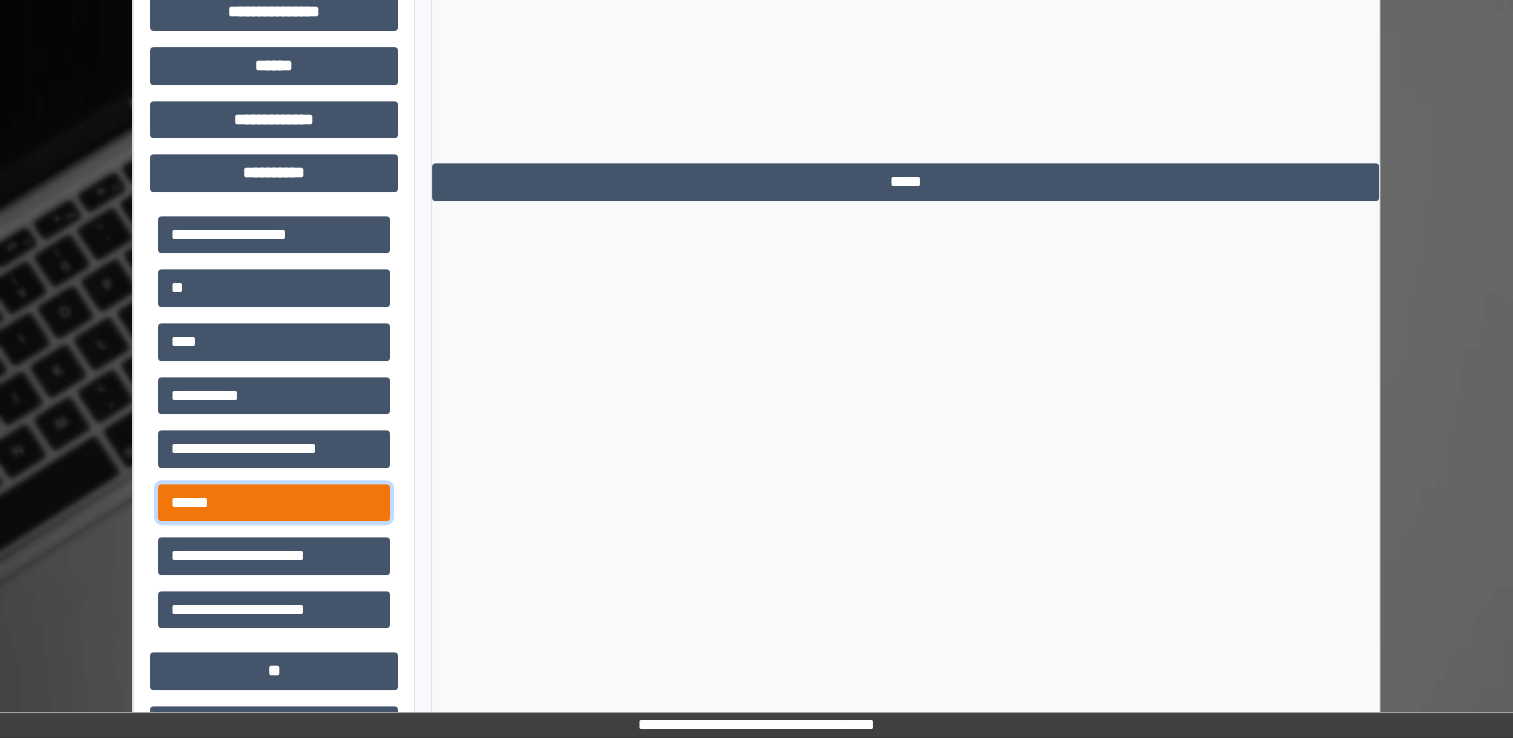 click on "******" at bounding box center (274, 503) 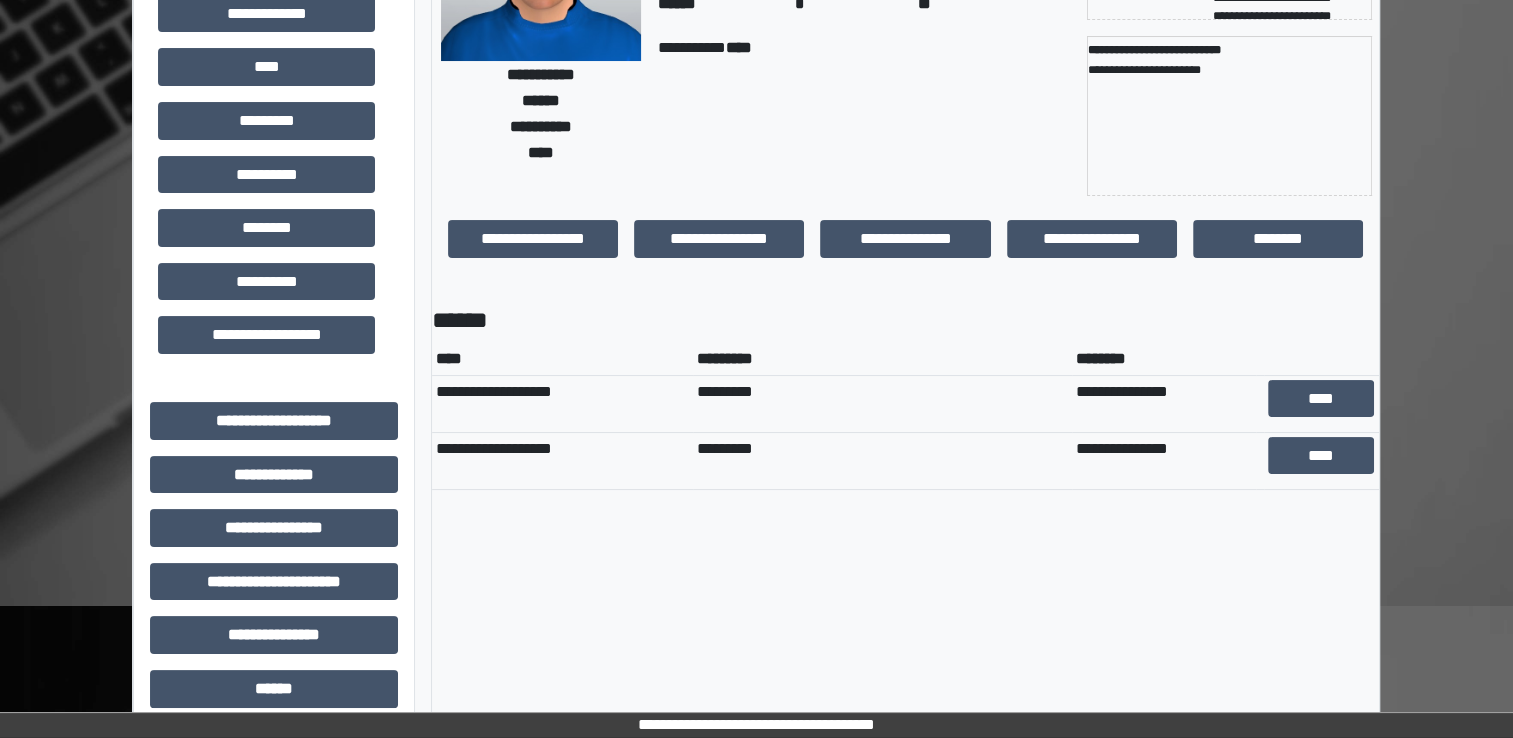 scroll, scrollTop: 0, scrollLeft: 0, axis: both 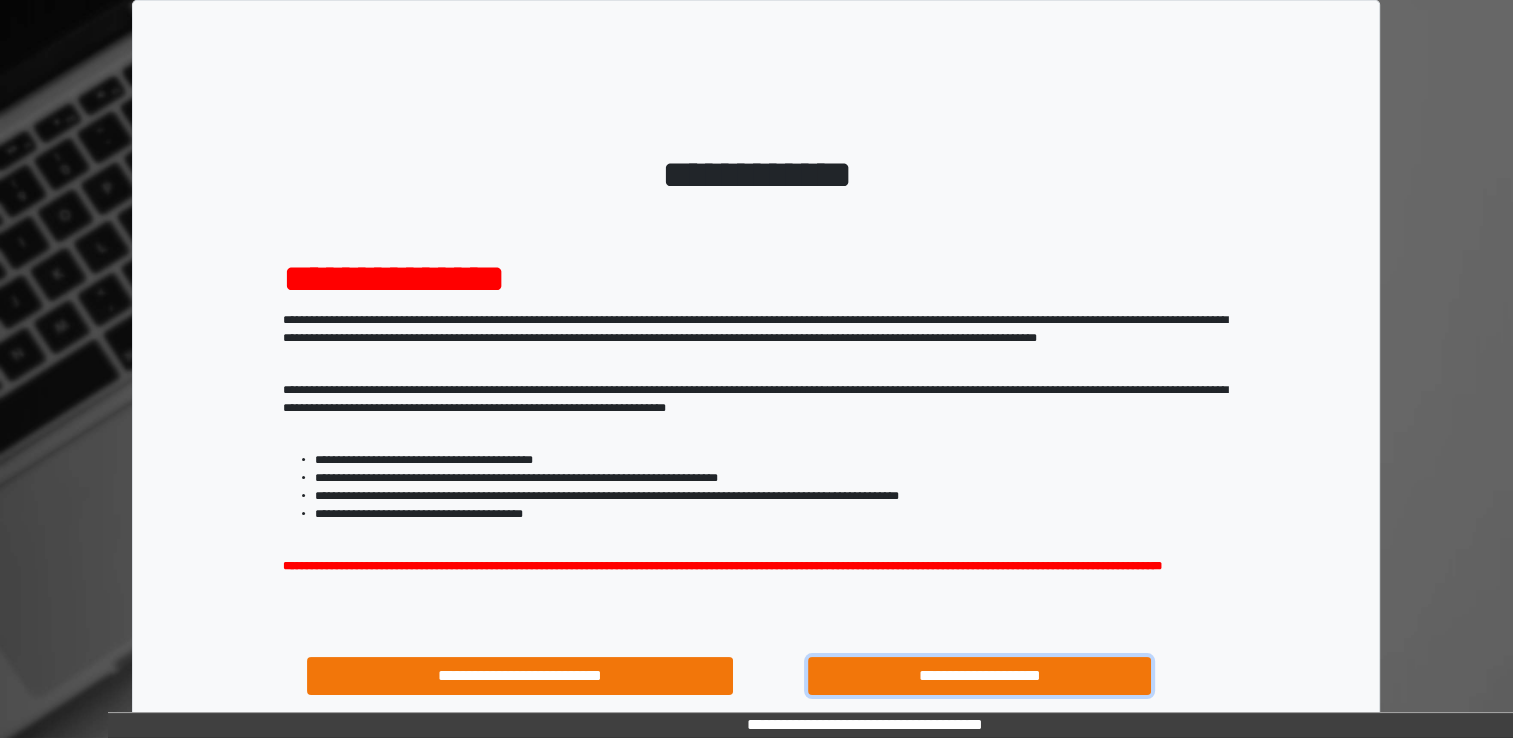 click on "**********" at bounding box center [980, 676] 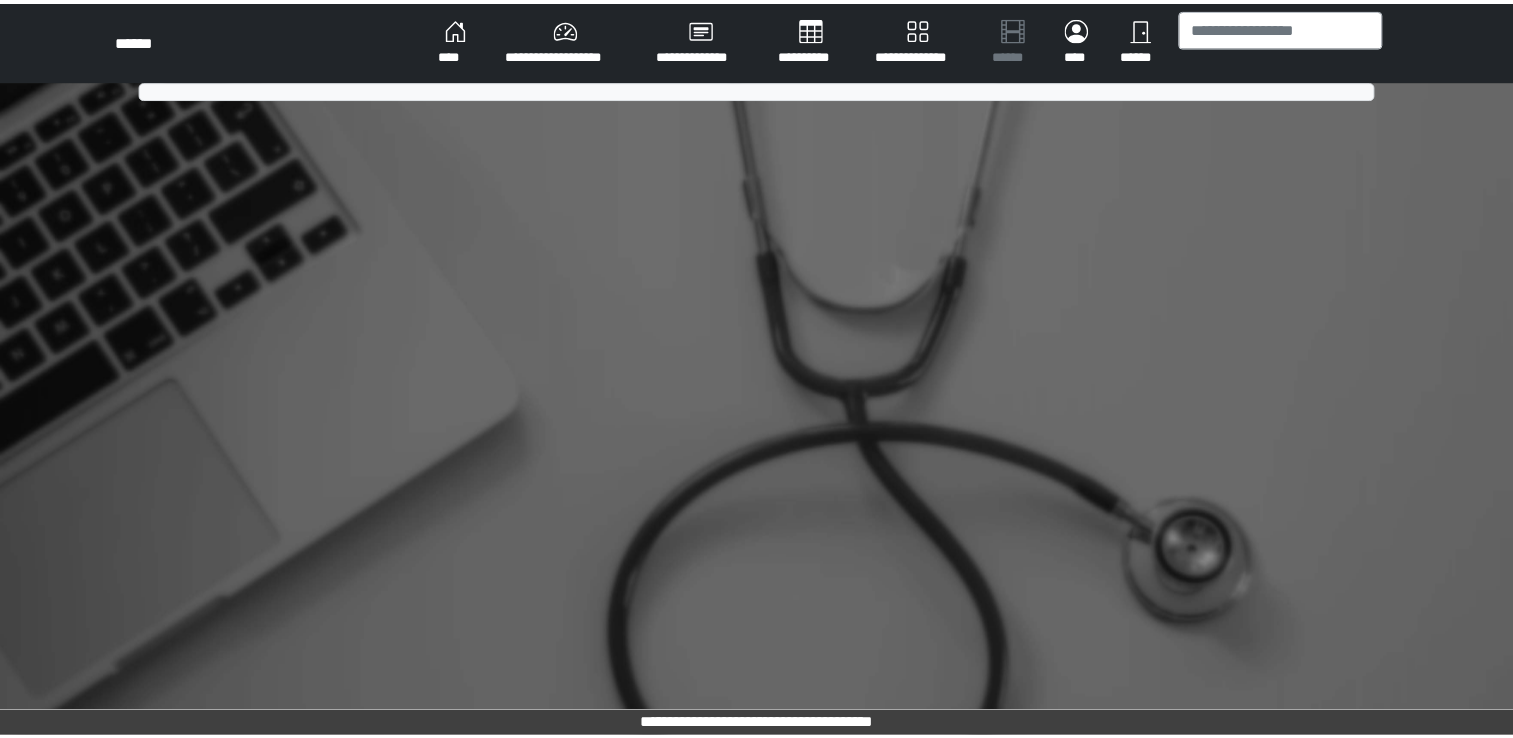 scroll, scrollTop: 0, scrollLeft: 0, axis: both 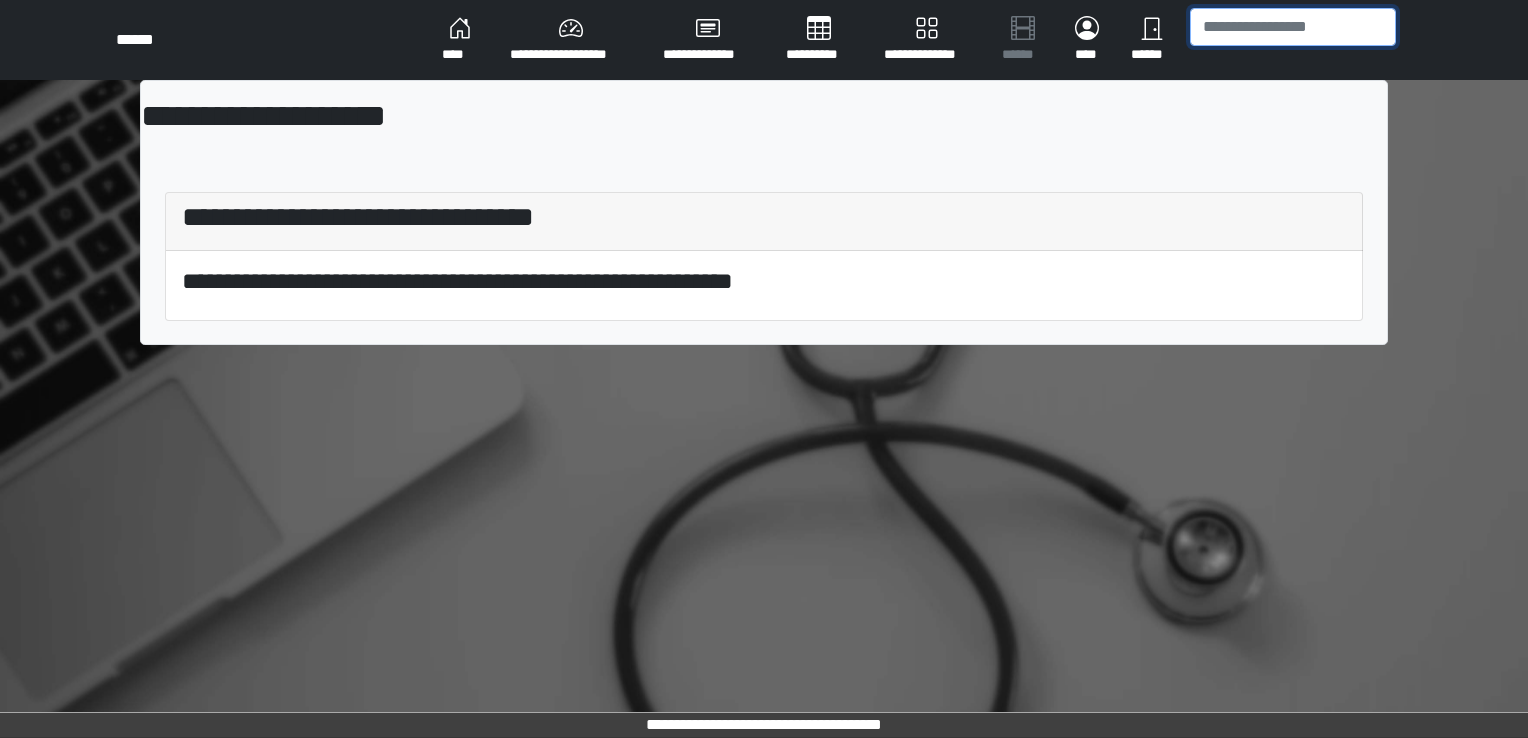 click at bounding box center (1293, 27) 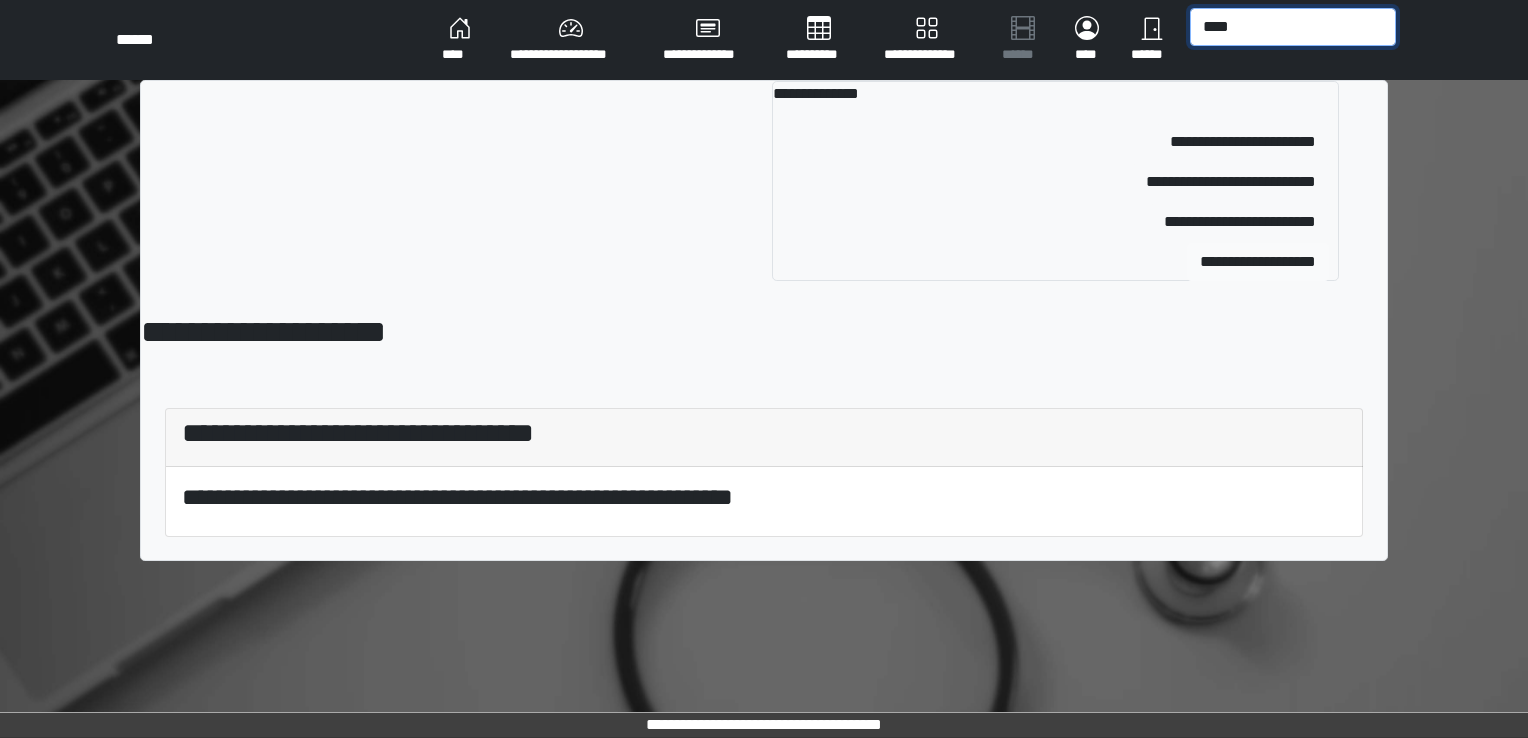 type on "****" 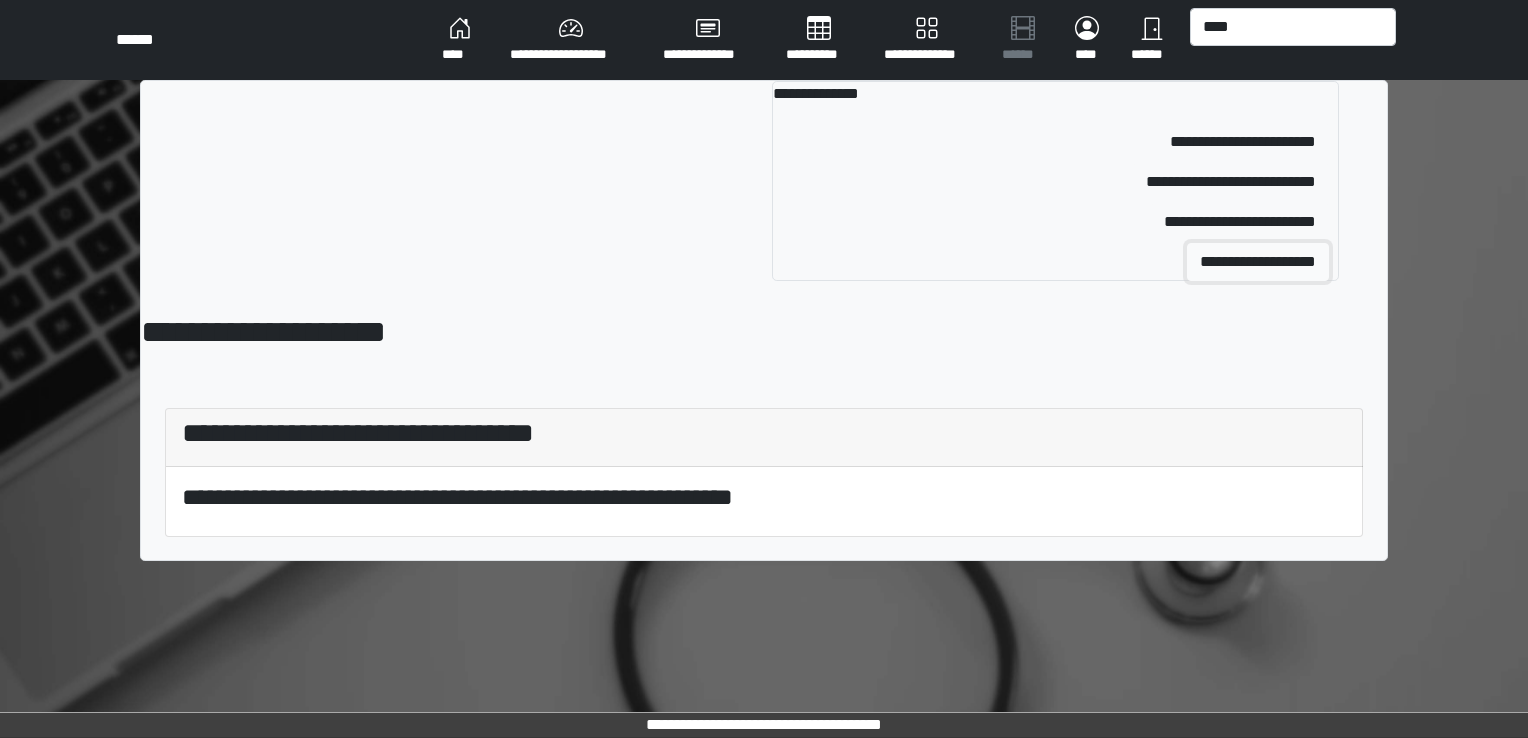 click on "**********" at bounding box center [1258, 262] 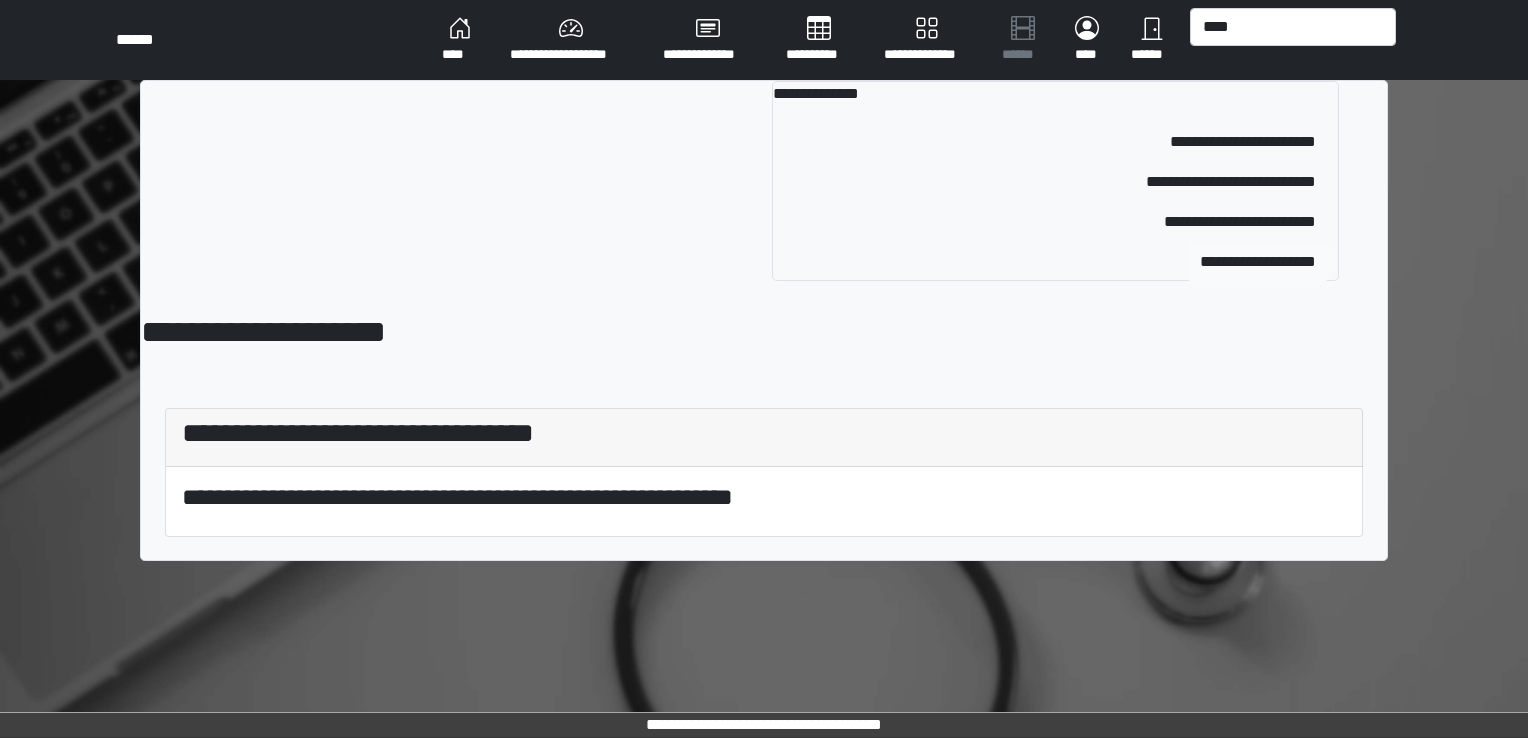 type 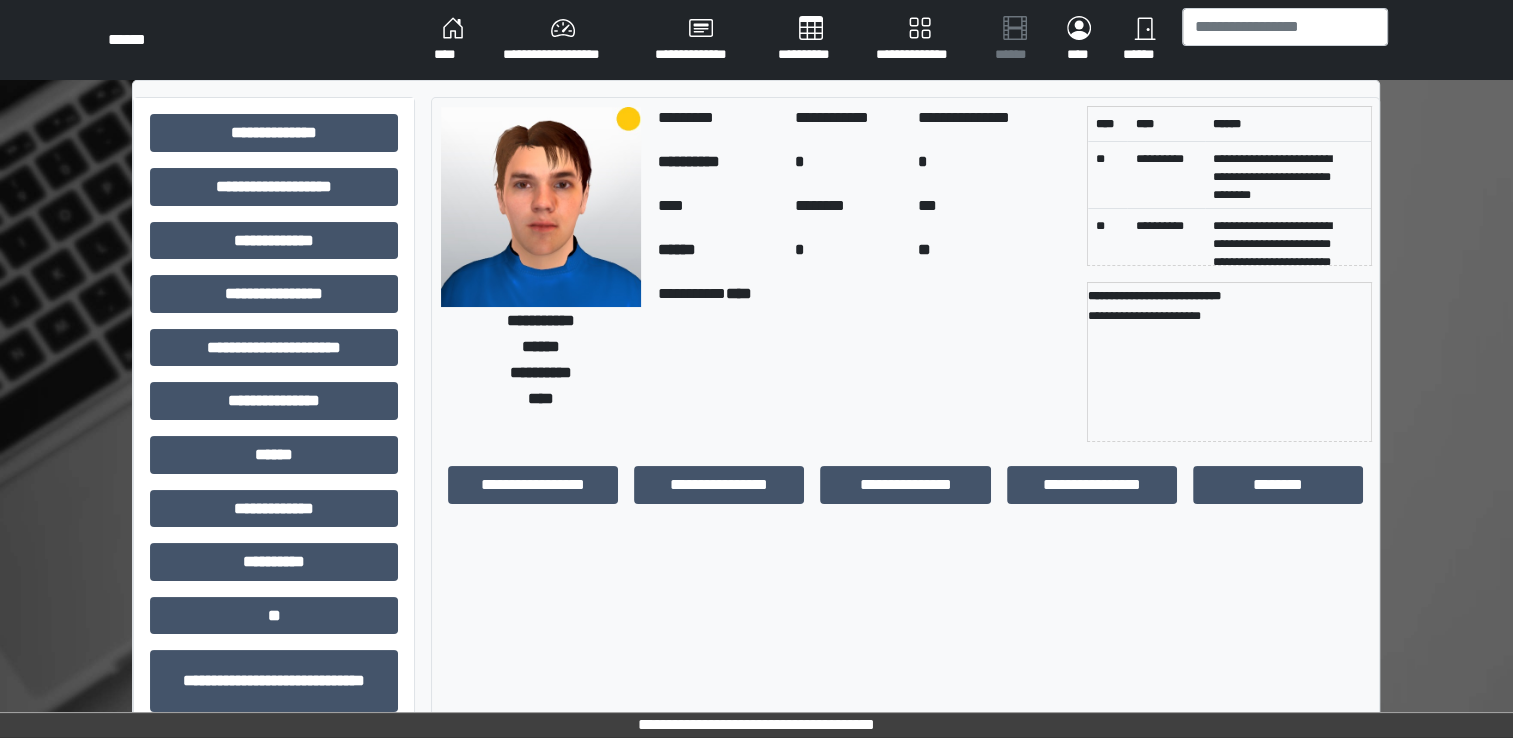 click on "**********" at bounding box center [756, 501] 